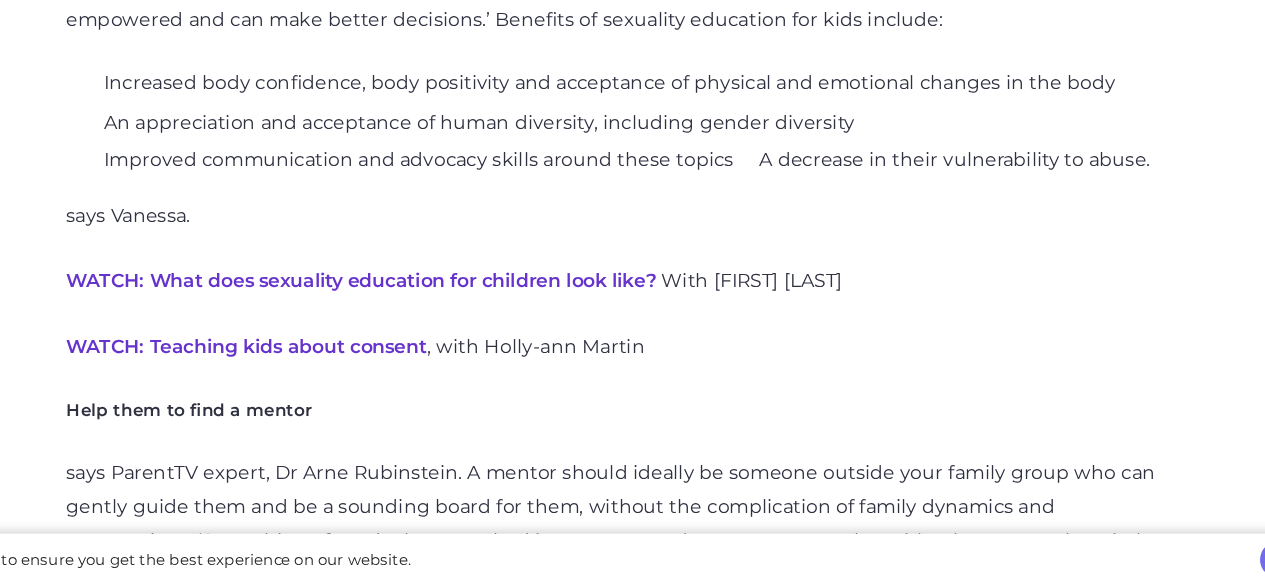 scroll, scrollTop: 1905, scrollLeft: 0, axis: vertical 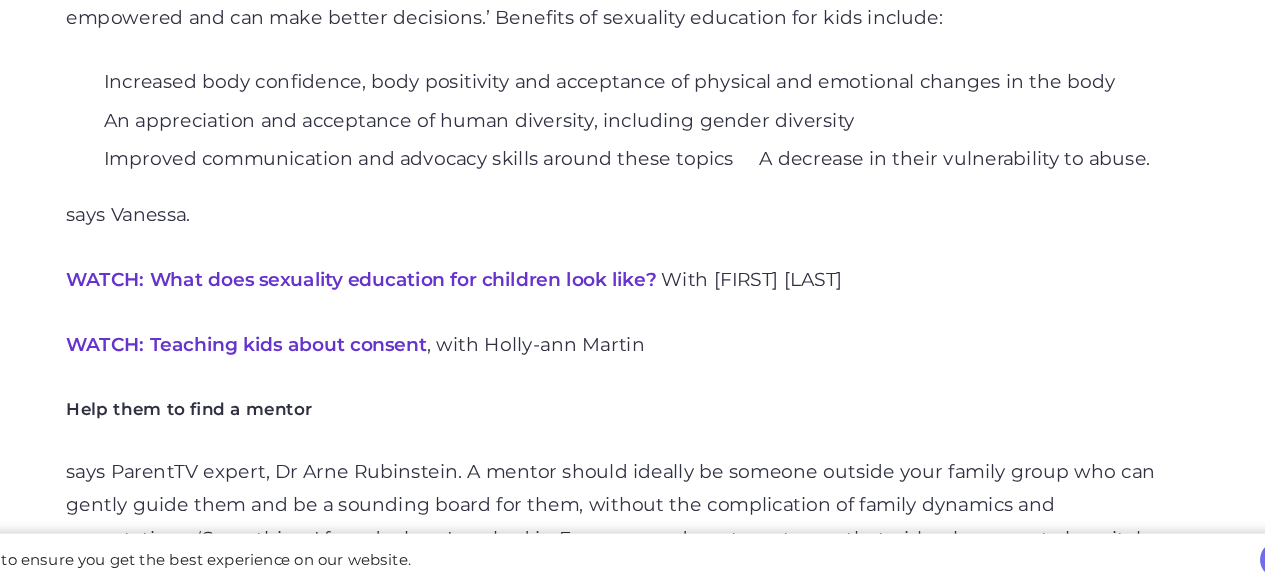 click on "says Holly-ann. ‘Kids need to grow up knowing that they own their own bodies and nobody should be touching them without their consent.’" at bounding box center (633, 22) 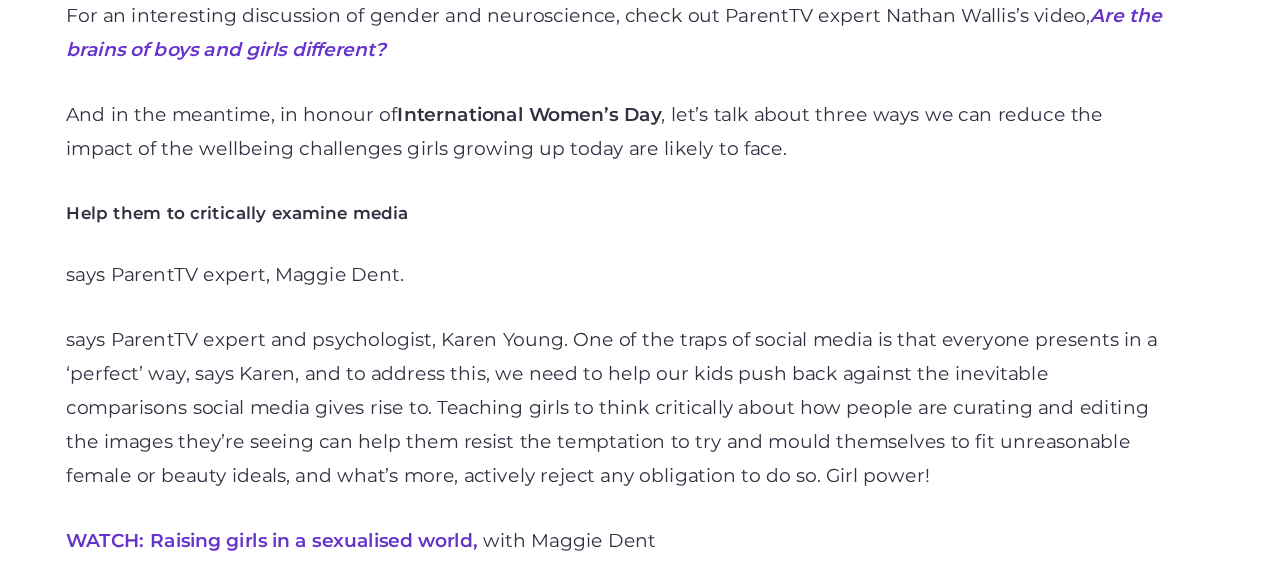 scroll, scrollTop: 1337, scrollLeft: 0, axis: vertical 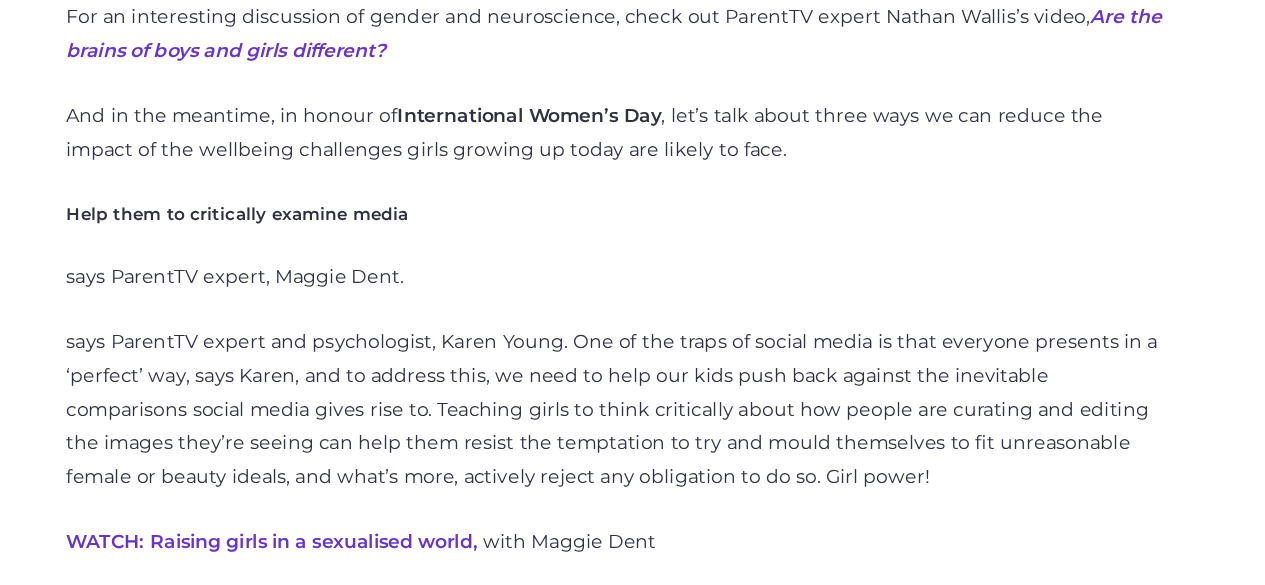 click on "Are the brains of boys and girls different?" at bounding box center [628, 26] 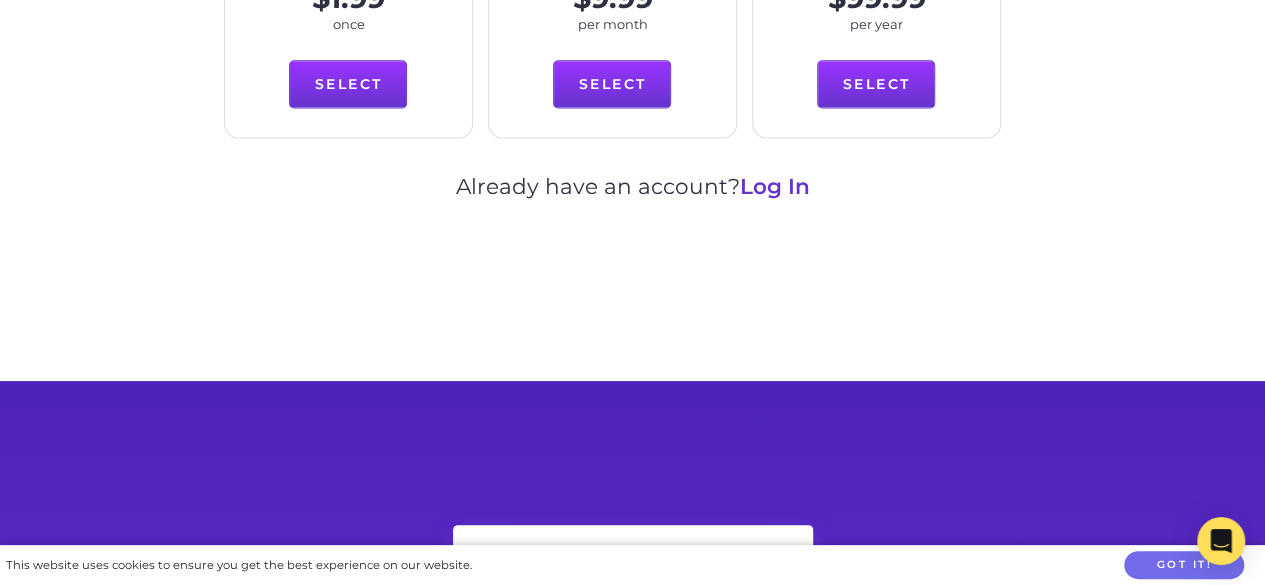 scroll, scrollTop: 1330, scrollLeft: 0, axis: vertical 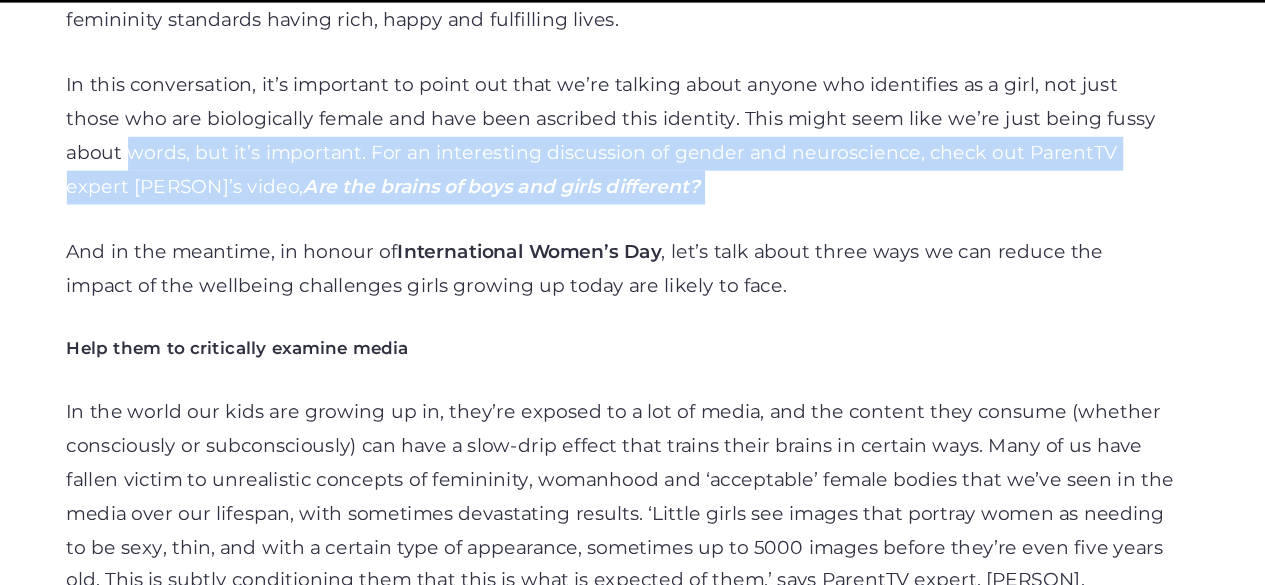 click on "Girls in the world: Helping girls through today’s wellbeing challenges     Categories: General Parenting, Parenting Girls
When we have kids, no matter their gender identity, we want to pave the way for them to self-actualise and become everything they can be. But, we also want to balance this with allowing them to experience a full range of what life has to offer, and letting them build resilience by learning through hardship.
This balance can be particularly hard to achieve when you’re trying to raise girls. Boys have their own obstacles to navigate while growing up, but girls are still dealing with the legacy of a society that has undervalued and undermined women for centuries. It kind of seems crazy that we’re  still  fighting for basic rights like respect, autonomy, opportunities and recognition, but we are. Even though some great strides have been made, we’re a long way from equality, and these are the conditions our girls are working with.
International Women’s Day" at bounding box center [633, 1288] 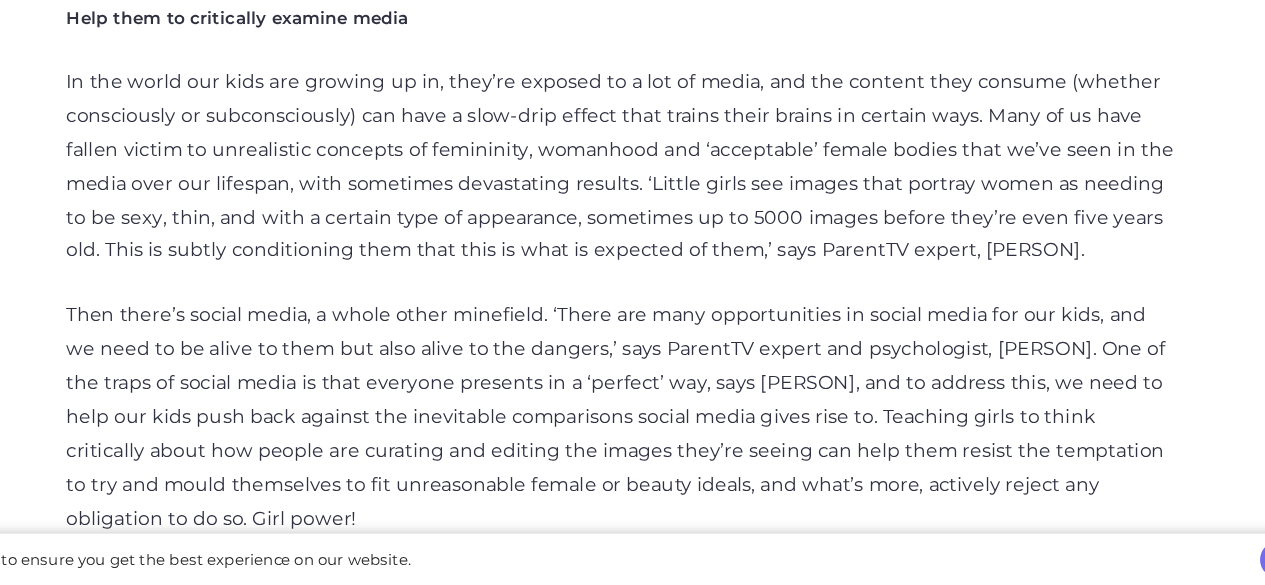 click on "Girls in the world: Helping girls through today’s wellbeing challenges     Categories: General Parenting, Parenting Girls
When we have kids, no matter their gender identity, we want to pave the way for them to self-actualise and become everything they can be. But, we also want to balance this with allowing them to experience a full range of what life has to offer, and letting them build resilience by learning through hardship.
This balance can be particularly hard to achieve when you’re trying to raise girls. Boys have their own obstacles to navigate while growing up, but girls are still dealing with the legacy of a society that has undervalued and undermined women for centuries. It kind of seems crazy that we’re  still  fighting for basic rights like respect, autonomy, opportunities and recognition, but we are. Even though some great strides have been made, we’re a long way from equality, and these are the conditions our girls are working with.
International Women’s Day" at bounding box center (633, 1170) 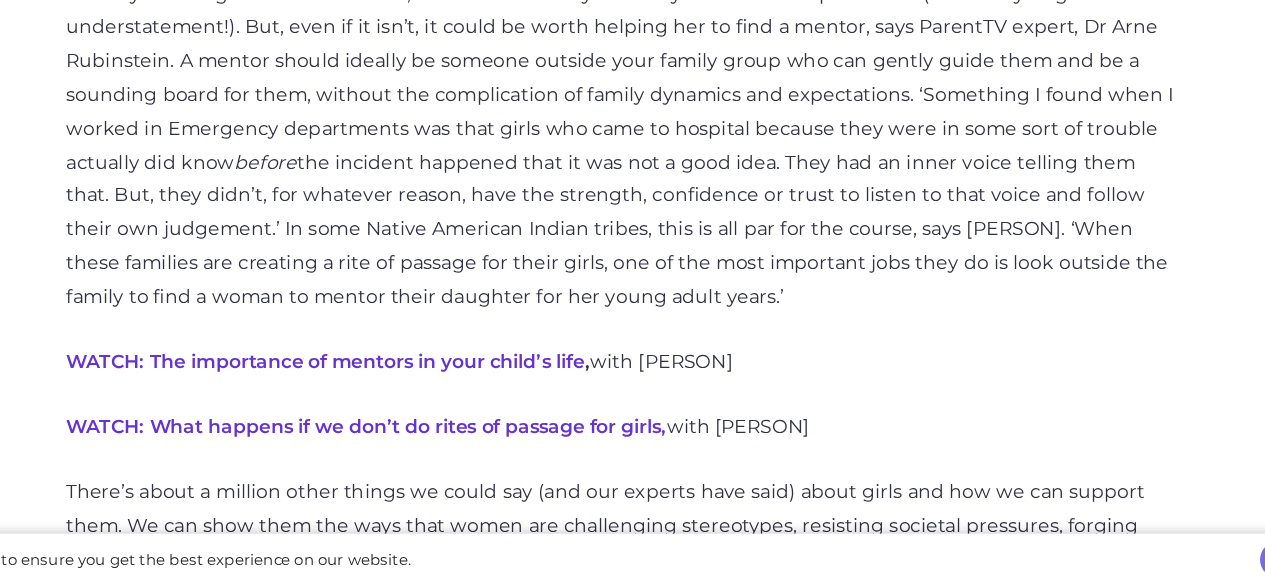 scroll, scrollTop: 2761, scrollLeft: 0, axis: vertical 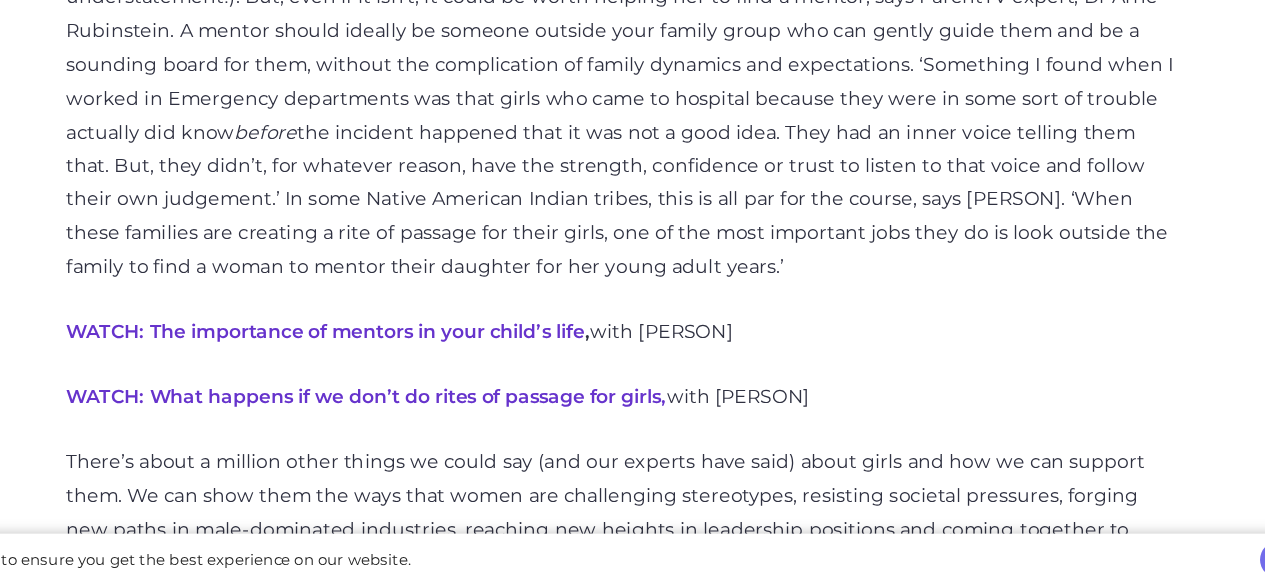click on "WATCH: The importance of mentors in your child’s life" at bounding box center (407, 390) 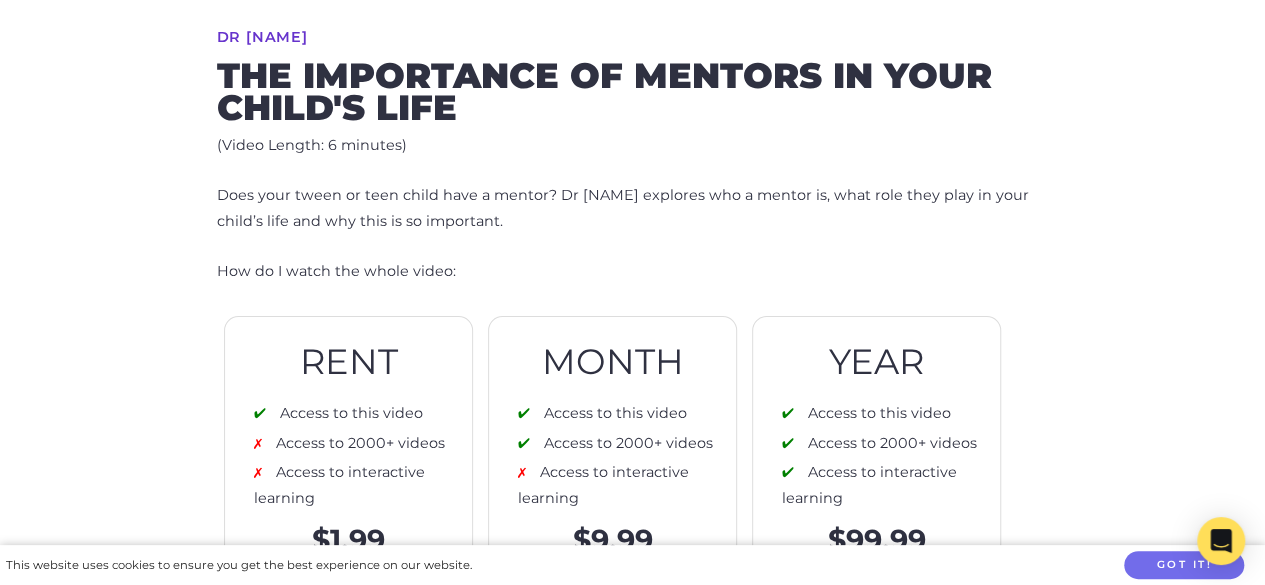 scroll, scrollTop: 786, scrollLeft: 0, axis: vertical 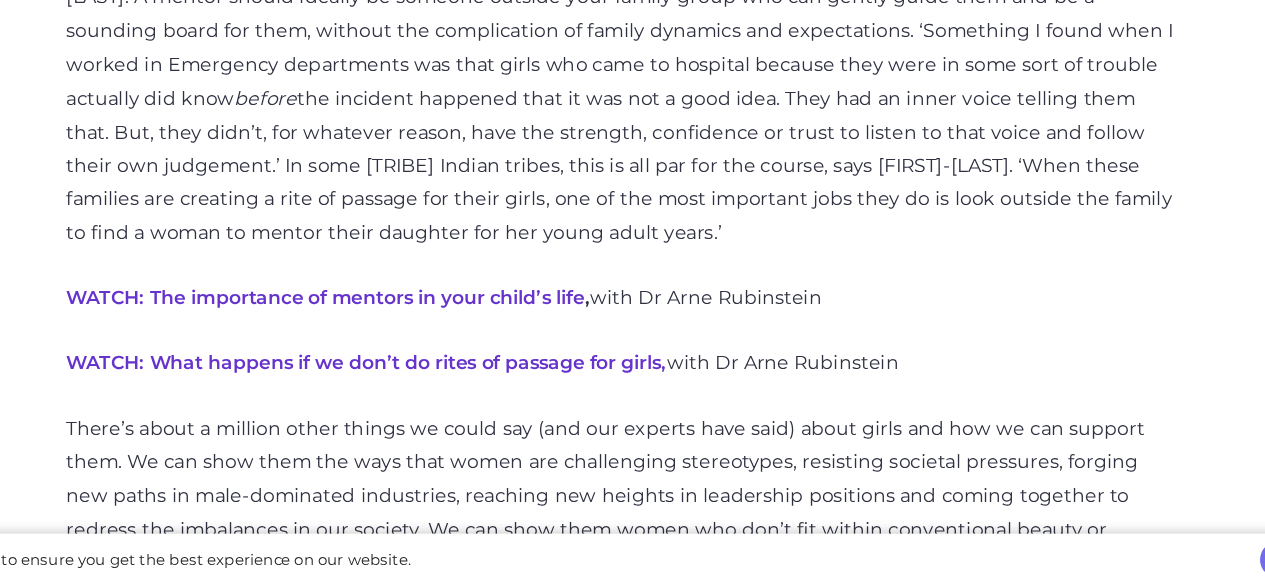 click on "WATCH: What happens if we don’t do rites of passage for girls," at bounding box center [438, 414] 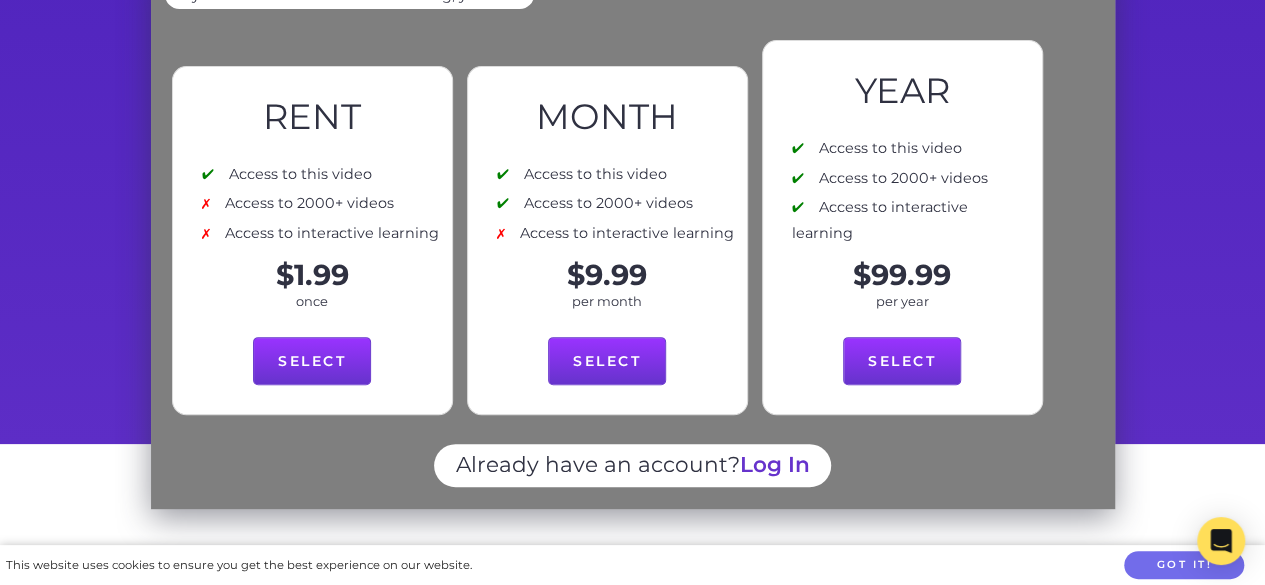 scroll, scrollTop: 0, scrollLeft: 0, axis: both 